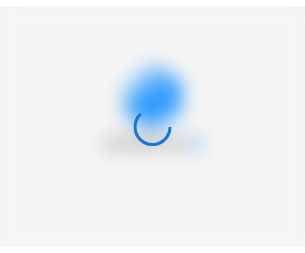scroll, scrollTop: 0, scrollLeft: 0, axis: both 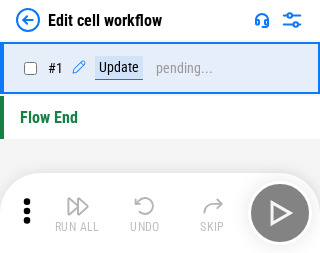 click at bounding box center (78, 206) 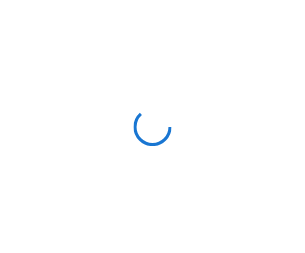 scroll, scrollTop: 0, scrollLeft: 0, axis: both 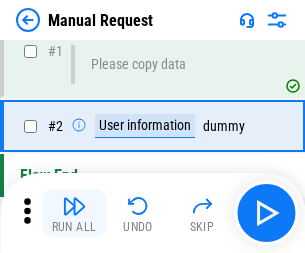 click at bounding box center [74, 206] 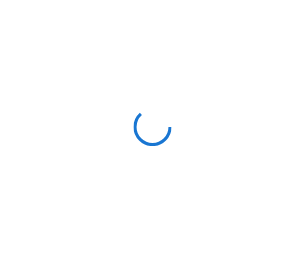 scroll, scrollTop: 0, scrollLeft: 0, axis: both 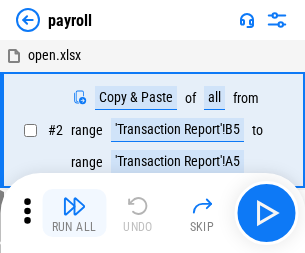 click at bounding box center [74, 206] 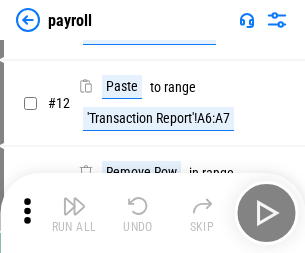 scroll, scrollTop: 122, scrollLeft: 0, axis: vertical 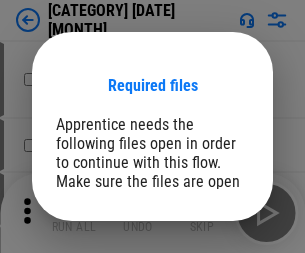click on "Open" at bounding box center [209, 287] 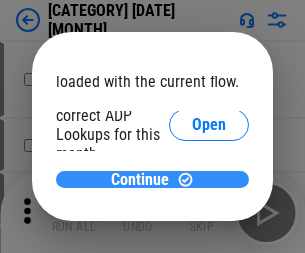 click on "Continue" at bounding box center [140, 180] 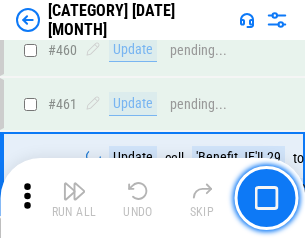 scroll, scrollTop: 10658, scrollLeft: 0, axis: vertical 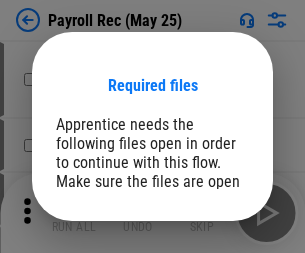 click on "Open" at bounding box center (209, 287) 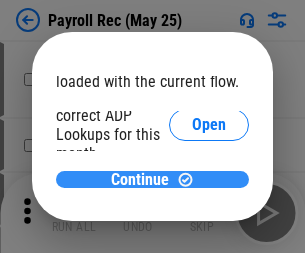 click on "Continue" at bounding box center [140, 180] 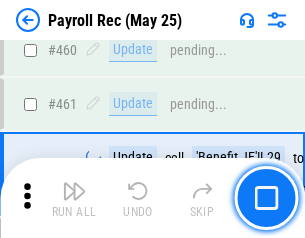 scroll, scrollTop: 10658, scrollLeft: 0, axis: vertical 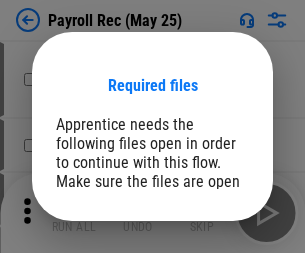 click on "Open" at bounding box center [209, 287] 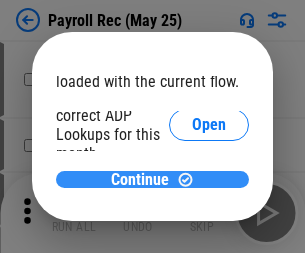 click on "Continue" at bounding box center (140, 180) 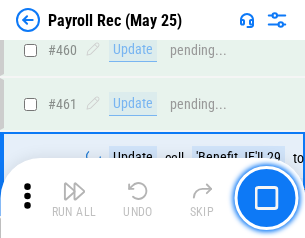 scroll, scrollTop: 10658, scrollLeft: 0, axis: vertical 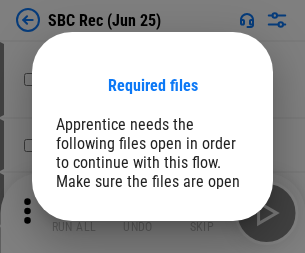 click on "Open" at bounding box center [209, 287] 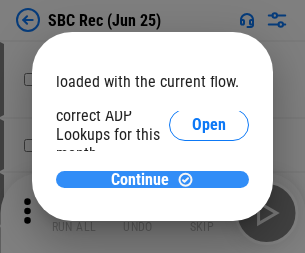 click on "Continue" at bounding box center (140, 180) 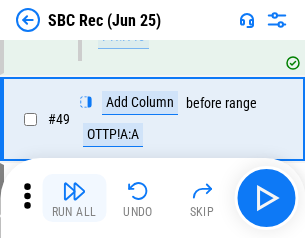 click at bounding box center (74, 191) 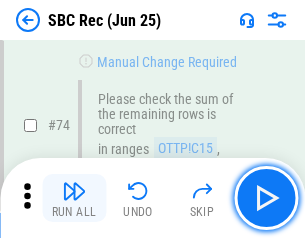 scroll, scrollTop: 2469, scrollLeft: 0, axis: vertical 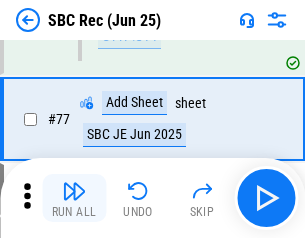 click at bounding box center (74, 191) 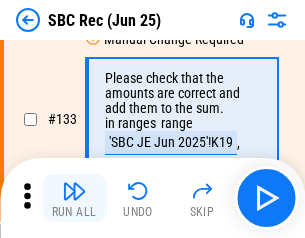 click at bounding box center [74, 191] 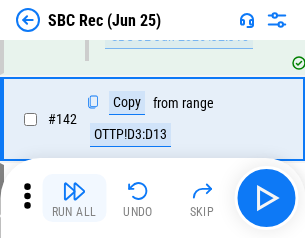 click at bounding box center [74, 191] 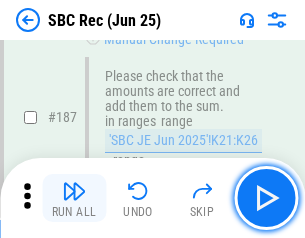 scroll, scrollTop: 5330, scrollLeft: 0, axis: vertical 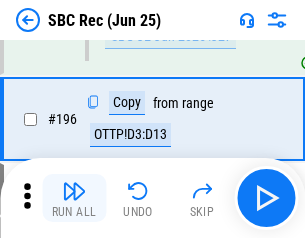 click at bounding box center [74, 191] 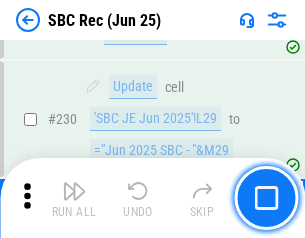 scroll, scrollTop: 6410, scrollLeft: 0, axis: vertical 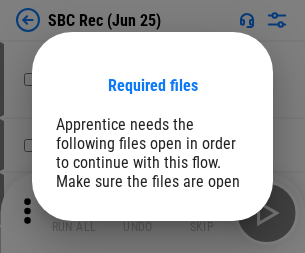 click on "Open" at bounding box center [209, 287] 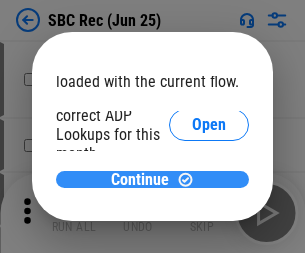 click on "Continue" at bounding box center [140, 180] 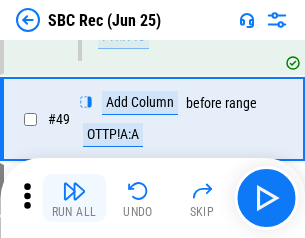 click at bounding box center [74, 191] 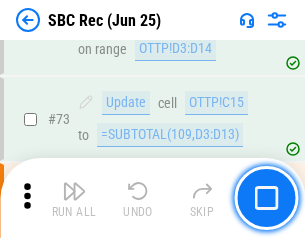 scroll, scrollTop: 2469, scrollLeft: 0, axis: vertical 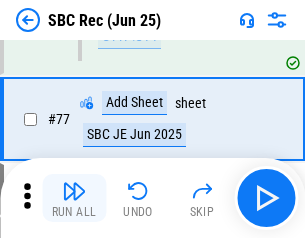click at bounding box center (74, 191) 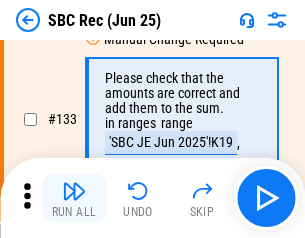 click at bounding box center (74, 191) 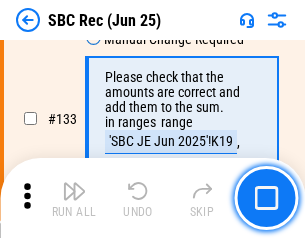 scroll, scrollTop: 4107, scrollLeft: 0, axis: vertical 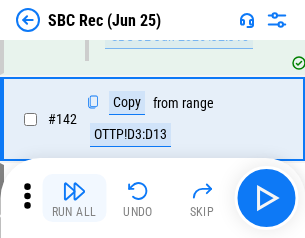 click at bounding box center (74, 191) 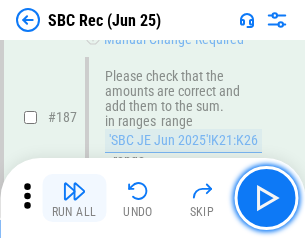 scroll, scrollTop: 5330, scrollLeft: 0, axis: vertical 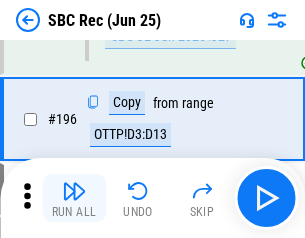 click at bounding box center (74, 191) 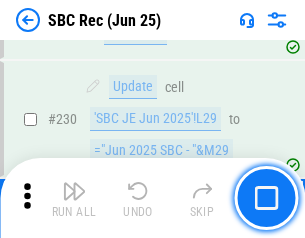 scroll, scrollTop: 6410, scrollLeft: 0, axis: vertical 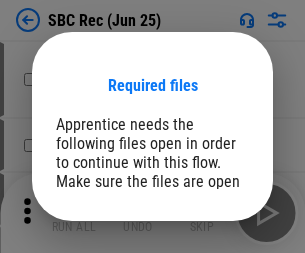 click on "Open" at bounding box center [209, 287] 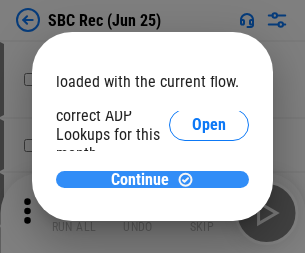 click on "Continue" at bounding box center [140, 180] 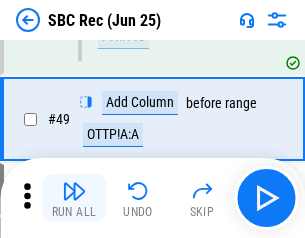click at bounding box center [74, 191] 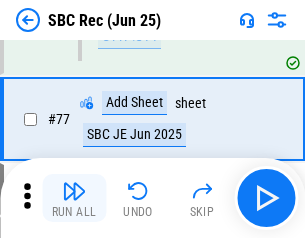 click at bounding box center (74, 191) 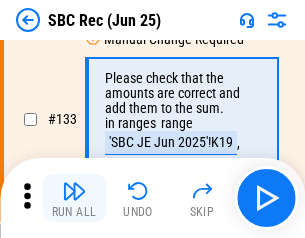 click at bounding box center [74, 191] 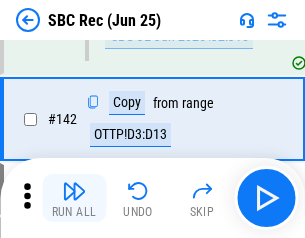 click at bounding box center (74, 191) 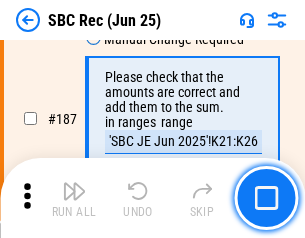 scroll, scrollTop: 5330, scrollLeft: 0, axis: vertical 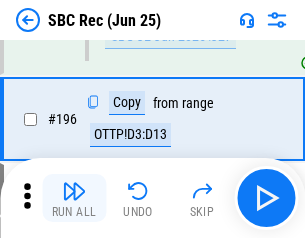 click at bounding box center [74, 191] 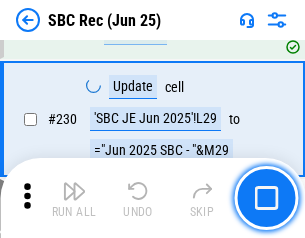scroll, scrollTop: 6410, scrollLeft: 0, axis: vertical 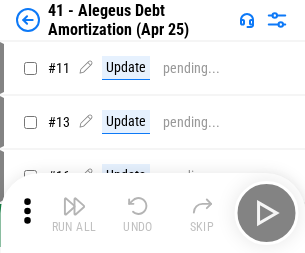click at bounding box center [74, 206] 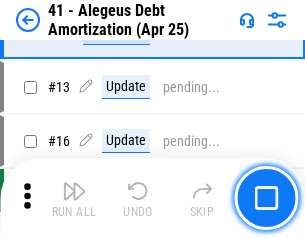 scroll, scrollTop: 247, scrollLeft: 0, axis: vertical 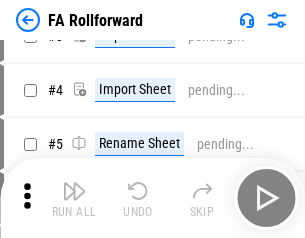 click at bounding box center [74, 191] 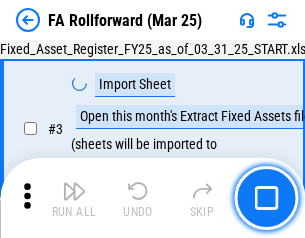 scroll, scrollTop: 184, scrollLeft: 0, axis: vertical 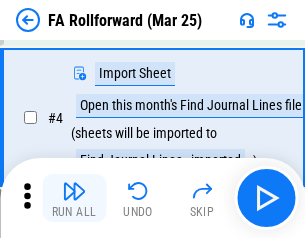 click at bounding box center [74, 191] 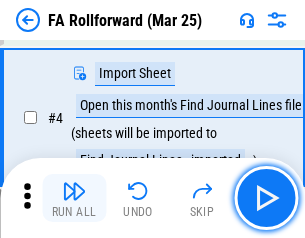 scroll, scrollTop: 313, scrollLeft: 0, axis: vertical 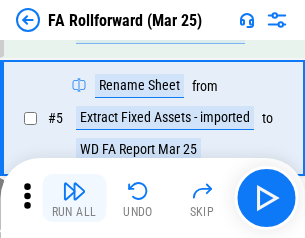 click at bounding box center [74, 191] 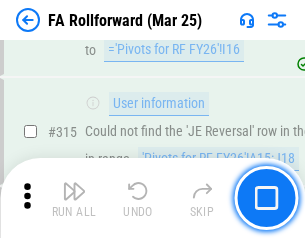 scroll, scrollTop: 9517, scrollLeft: 0, axis: vertical 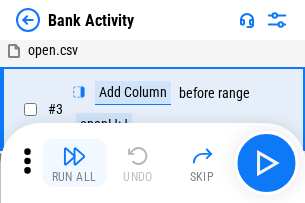 click at bounding box center [74, 156] 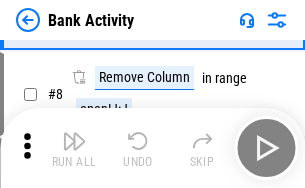 scroll, scrollTop: 278, scrollLeft: 0, axis: vertical 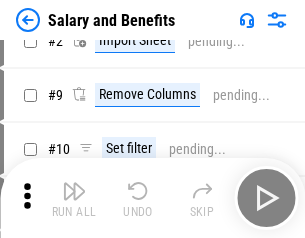 click at bounding box center (74, 191) 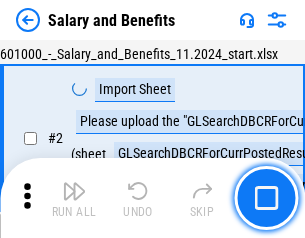 scroll, scrollTop: 145, scrollLeft: 0, axis: vertical 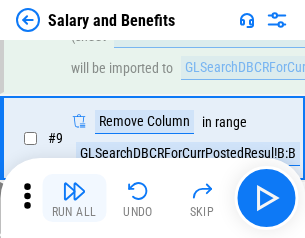 click at bounding box center (74, 191) 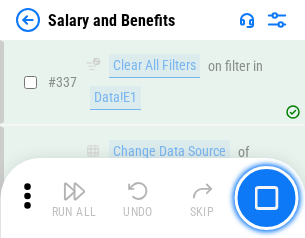 scroll, scrollTop: 9364, scrollLeft: 0, axis: vertical 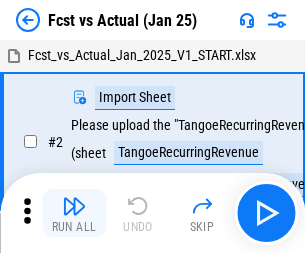click at bounding box center [74, 206] 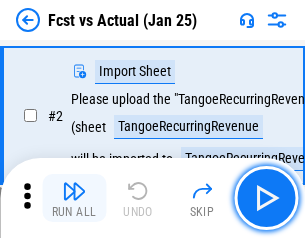 scroll, scrollTop: 187, scrollLeft: 0, axis: vertical 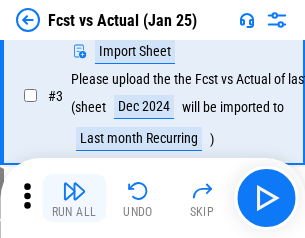 click at bounding box center [74, 191] 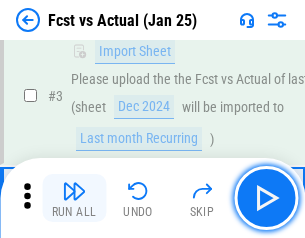 scroll, scrollTop: 300, scrollLeft: 0, axis: vertical 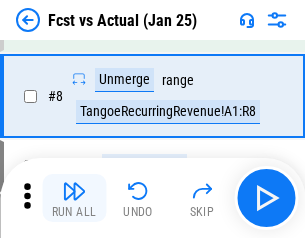 click at bounding box center (74, 191) 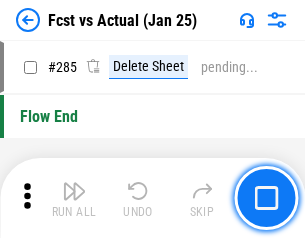 scroll, scrollTop: 9465, scrollLeft: 0, axis: vertical 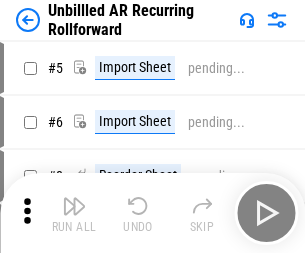 click at bounding box center [74, 206] 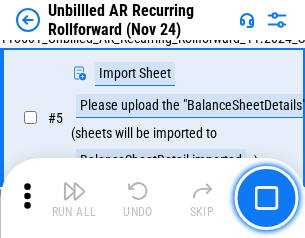 scroll, scrollTop: 188, scrollLeft: 0, axis: vertical 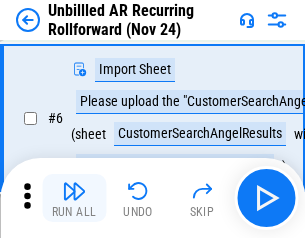 click at bounding box center (74, 191) 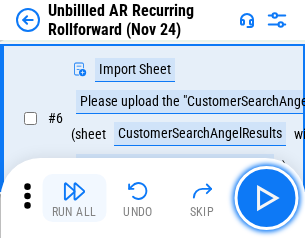 scroll, scrollTop: 322, scrollLeft: 0, axis: vertical 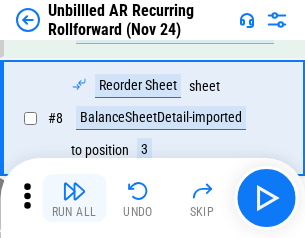 click at bounding box center [74, 191] 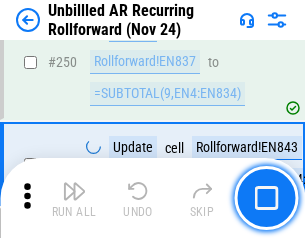 scroll, scrollTop: 6793, scrollLeft: 0, axis: vertical 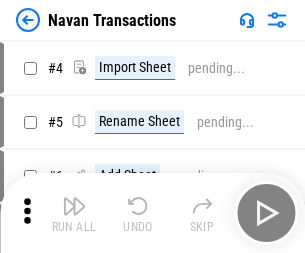 click at bounding box center [74, 206] 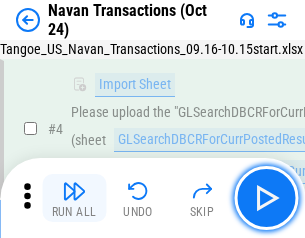 scroll, scrollTop: 168, scrollLeft: 0, axis: vertical 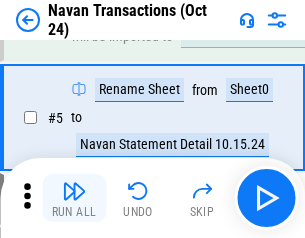 click at bounding box center [74, 191] 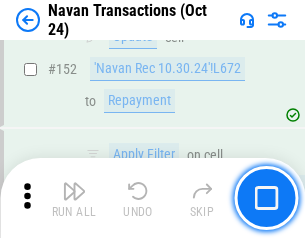 scroll, scrollTop: 6484, scrollLeft: 0, axis: vertical 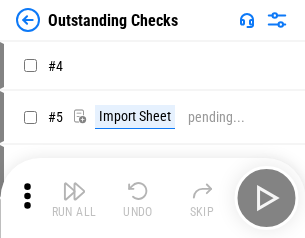 click at bounding box center (74, 191) 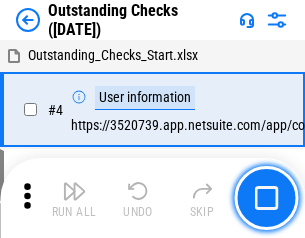 scroll, scrollTop: 209, scrollLeft: 0, axis: vertical 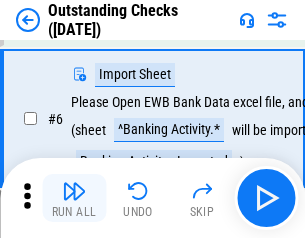 click at bounding box center [74, 191] 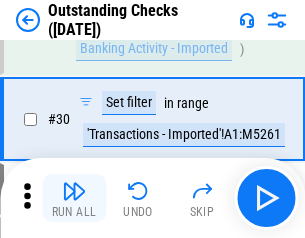 click at bounding box center [74, 191] 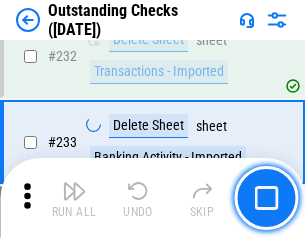 scroll, scrollTop: 6027, scrollLeft: 0, axis: vertical 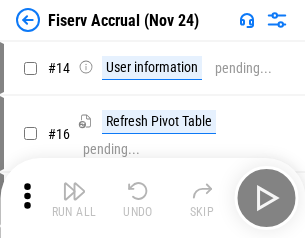click at bounding box center (74, 191) 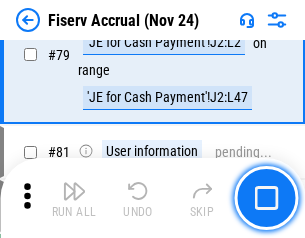 scroll, scrollTop: 2605, scrollLeft: 0, axis: vertical 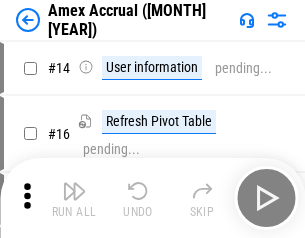 click at bounding box center (74, 191) 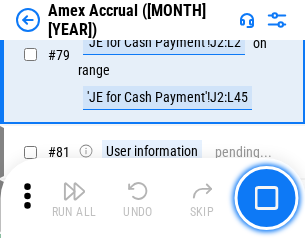 scroll, scrollTop: 2550, scrollLeft: 0, axis: vertical 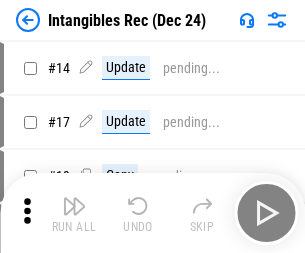 click at bounding box center [74, 206] 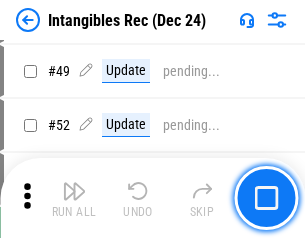 scroll, scrollTop: 779, scrollLeft: 0, axis: vertical 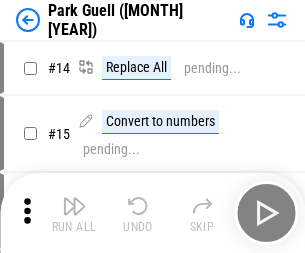 click at bounding box center [74, 206] 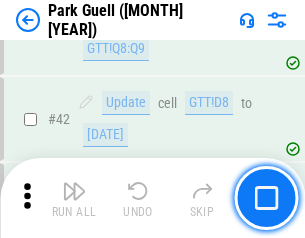 scroll, scrollTop: 2501, scrollLeft: 0, axis: vertical 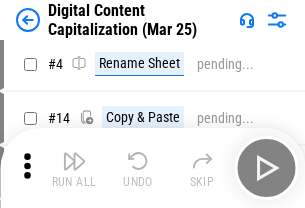 click at bounding box center [74, 161] 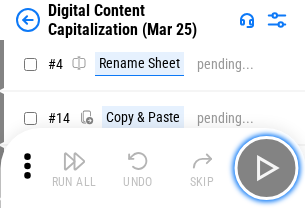 scroll, scrollTop: 187, scrollLeft: 0, axis: vertical 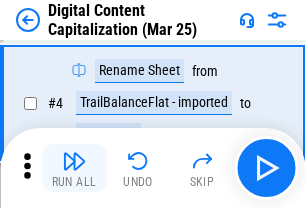 click at bounding box center (74, 161) 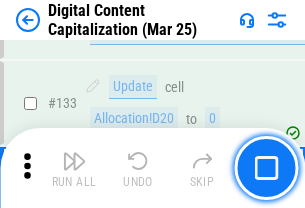 scroll, scrollTop: 2121, scrollLeft: 0, axis: vertical 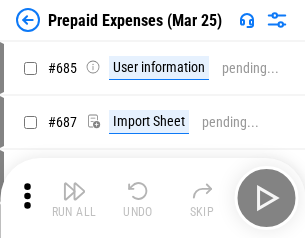 click at bounding box center (74, 191) 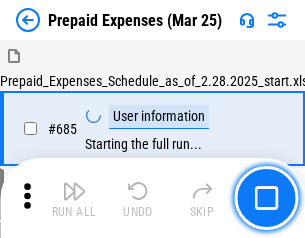 scroll, scrollTop: 4993, scrollLeft: 0, axis: vertical 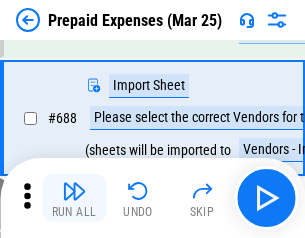 click at bounding box center (74, 191) 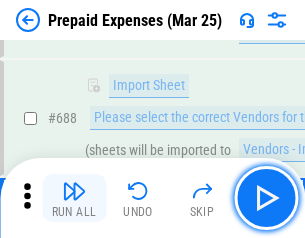 scroll, scrollTop: 5095, scrollLeft: 0, axis: vertical 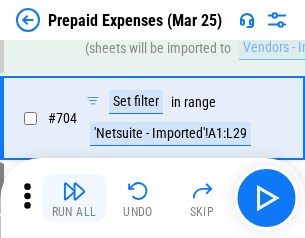 click at bounding box center [74, 191] 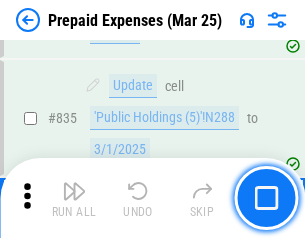 scroll, scrollTop: 7985, scrollLeft: 0, axis: vertical 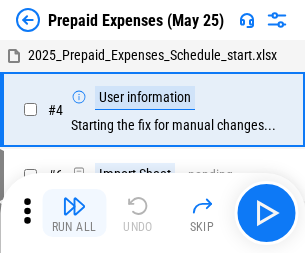 click at bounding box center (74, 206) 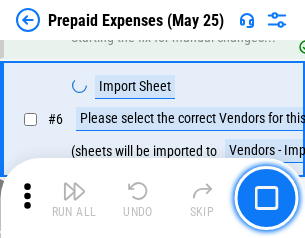scroll, scrollTop: 190, scrollLeft: 0, axis: vertical 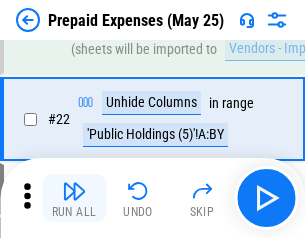 click at bounding box center [74, 191] 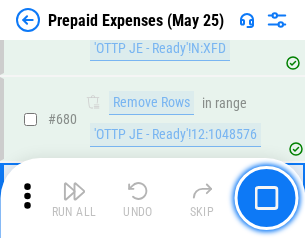 scroll, scrollTop: 6734, scrollLeft: 0, axis: vertical 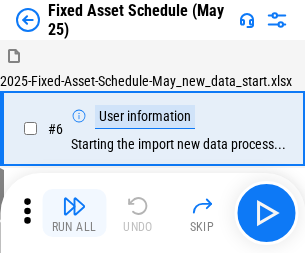 click at bounding box center (74, 206) 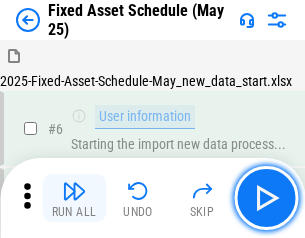 scroll, scrollTop: 210, scrollLeft: 0, axis: vertical 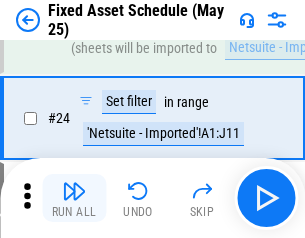 click at bounding box center [74, 191] 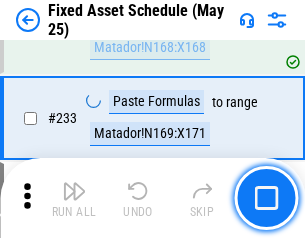 scroll, scrollTop: 6149, scrollLeft: 0, axis: vertical 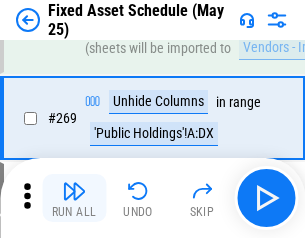 click at bounding box center (74, 191) 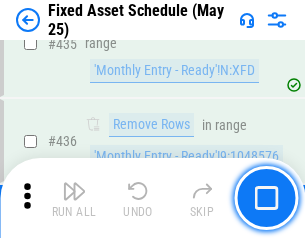 scroll, scrollTop: 8848, scrollLeft: 0, axis: vertical 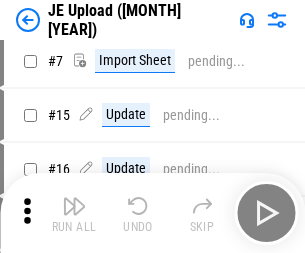 click at bounding box center [74, 206] 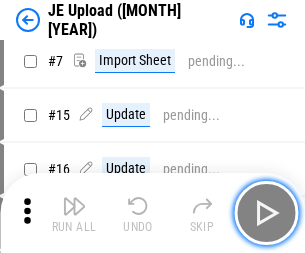 scroll, scrollTop: 145, scrollLeft: 0, axis: vertical 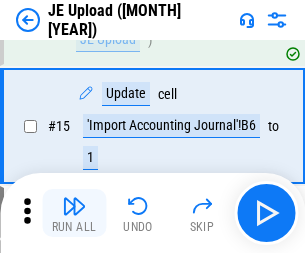 click at bounding box center [74, 206] 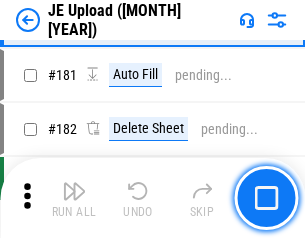 scroll, scrollTop: 4223, scrollLeft: 0, axis: vertical 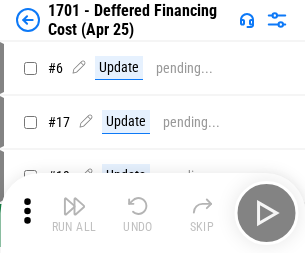 click at bounding box center [74, 206] 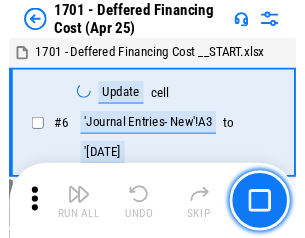 scroll, scrollTop: 247, scrollLeft: 0, axis: vertical 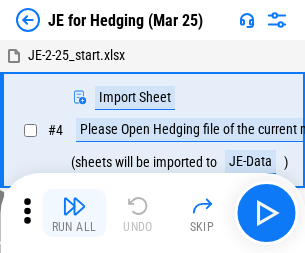 click at bounding box center (74, 206) 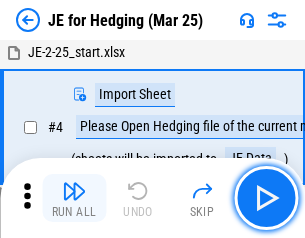 scroll, scrollTop: 113, scrollLeft: 0, axis: vertical 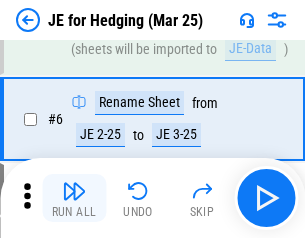 click at bounding box center [74, 191] 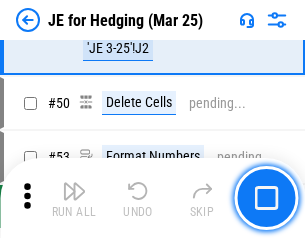 scroll, scrollTop: 1295, scrollLeft: 0, axis: vertical 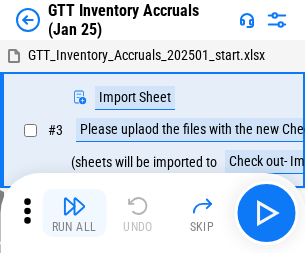 click at bounding box center (74, 206) 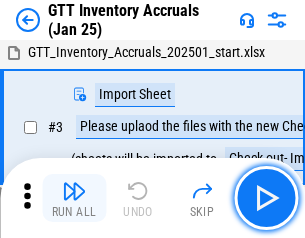 scroll, scrollTop: 129, scrollLeft: 0, axis: vertical 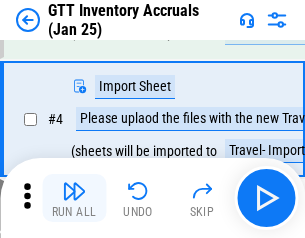 click at bounding box center [74, 191] 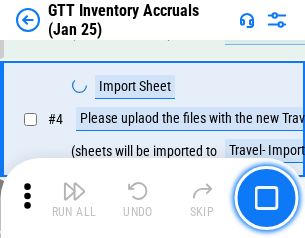 scroll, scrollTop: 231, scrollLeft: 0, axis: vertical 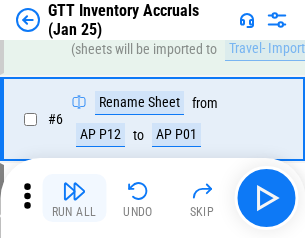 click at bounding box center (74, 191) 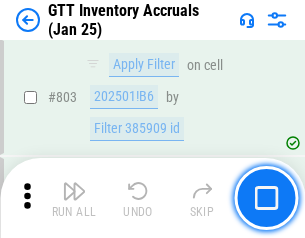 scroll, scrollTop: 15134, scrollLeft: 0, axis: vertical 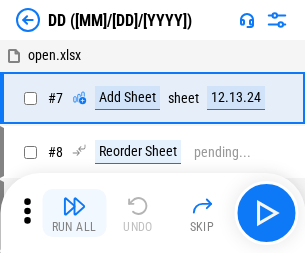 click at bounding box center (74, 206) 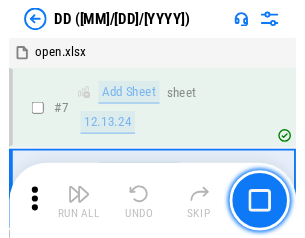 scroll, scrollTop: 201, scrollLeft: 0, axis: vertical 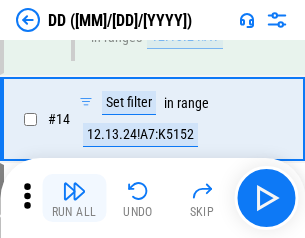 click at bounding box center (74, 191) 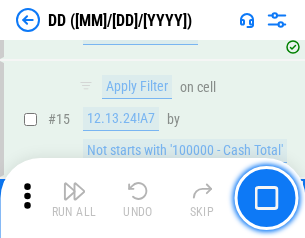 scroll, scrollTop: 521, scrollLeft: 0, axis: vertical 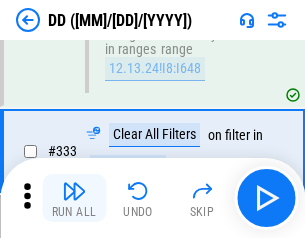 click at bounding box center (74, 191) 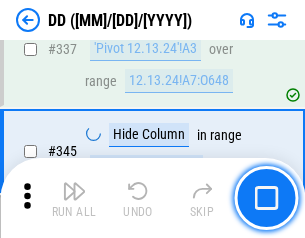 scroll, scrollTop: 9296, scrollLeft: 0, axis: vertical 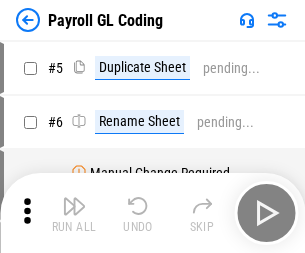 click at bounding box center [74, 206] 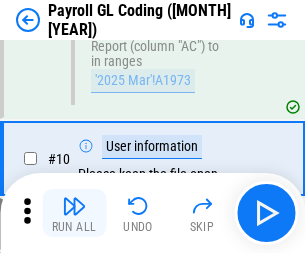 click at bounding box center (74, 206) 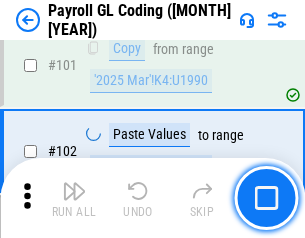 scroll, scrollTop: 4684, scrollLeft: 0, axis: vertical 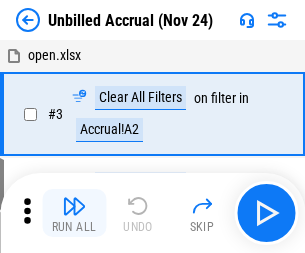 click at bounding box center (74, 206) 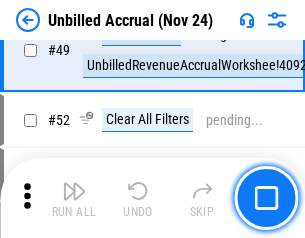 scroll, scrollTop: 1814, scrollLeft: 0, axis: vertical 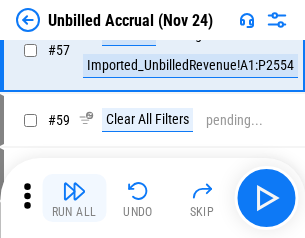 click at bounding box center (74, 191) 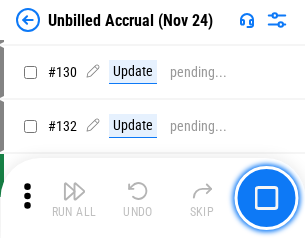 scroll, scrollTop: 5934, scrollLeft: 0, axis: vertical 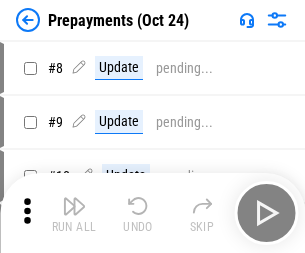 click at bounding box center (74, 206) 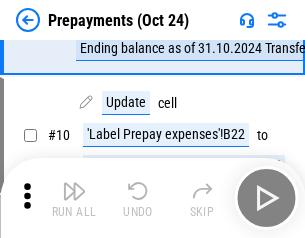scroll, scrollTop: 125, scrollLeft: 0, axis: vertical 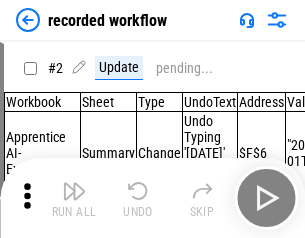 click at bounding box center (74, 191) 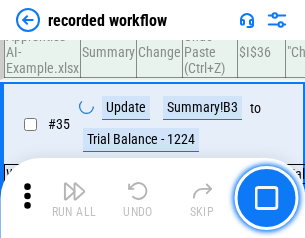 scroll, scrollTop: 6251, scrollLeft: 0, axis: vertical 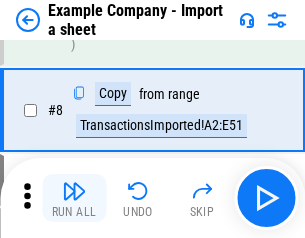 click at bounding box center [74, 191] 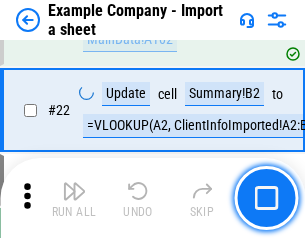 scroll, scrollTop: 426, scrollLeft: 0, axis: vertical 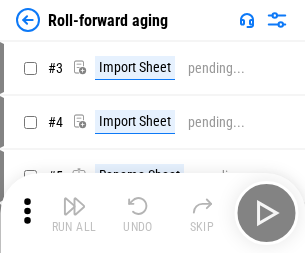 click at bounding box center [74, 206] 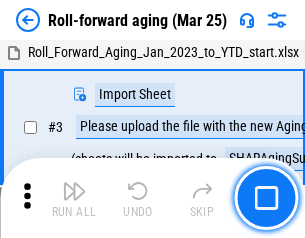 scroll, scrollTop: 129, scrollLeft: 0, axis: vertical 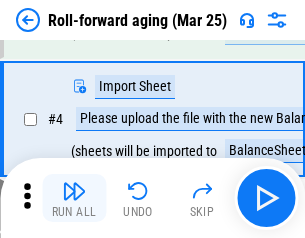 click at bounding box center [74, 191] 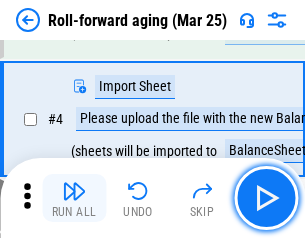 scroll, scrollTop: 247, scrollLeft: 0, axis: vertical 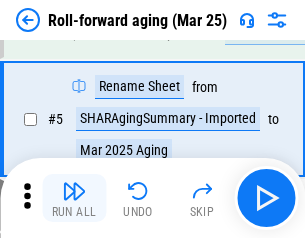 click at bounding box center [74, 191] 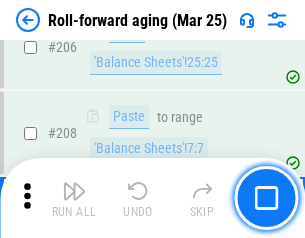 scroll, scrollTop: 6309, scrollLeft: 0, axis: vertical 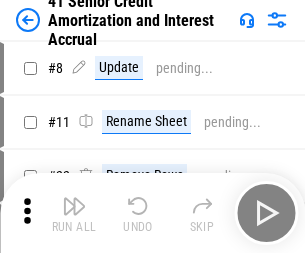 click at bounding box center [74, 206] 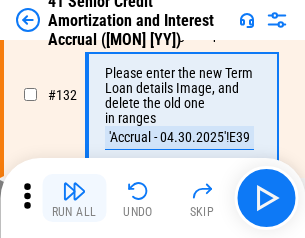 click at bounding box center (74, 191) 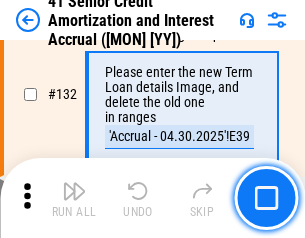 scroll, scrollTop: 2045, scrollLeft: 0, axis: vertical 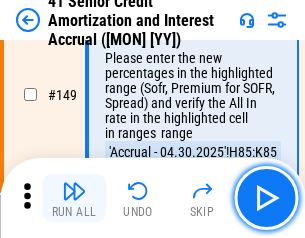 click at bounding box center (74, 191) 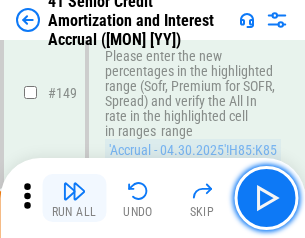 scroll, scrollTop: 2232, scrollLeft: 0, axis: vertical 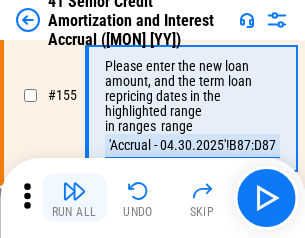 click at bounding box center (74, 191) 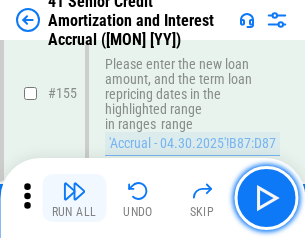scroll, scrollTop: 2363, scrollLeft: 0, axis: vertical 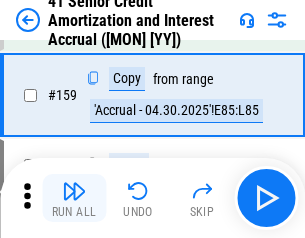 click at bounding box center (74, 191) 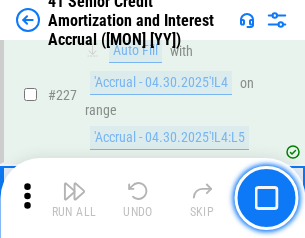 scroll, scrollTop: 4404, scrollLeft: 0, axis: vertical 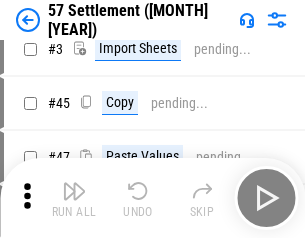 click at bounding box center (74, 191) 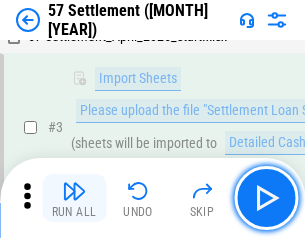 scroll, scrollTop: 145, scrollLeft: 0, axis: vertical 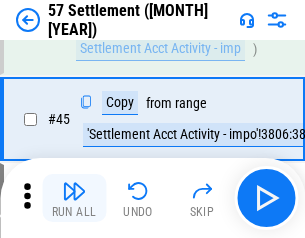 click at bounding box center [74, 191] 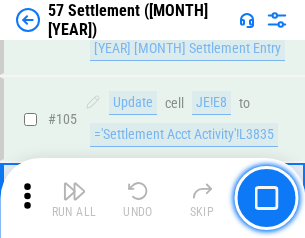 scroll, scrollTop: 1263, scrollLeft: 0, axis: vertical 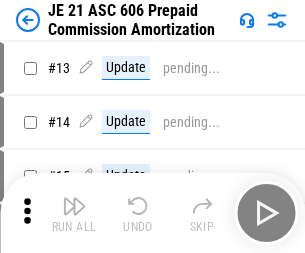 click at bounding box center [74, 206] 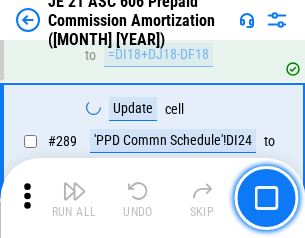 scroll, scrollTop: 3680, scrollLeft: 0, axis: vertical 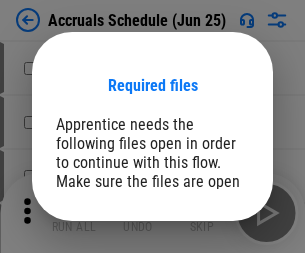 click on "Open" at bounding box center (209, 278) 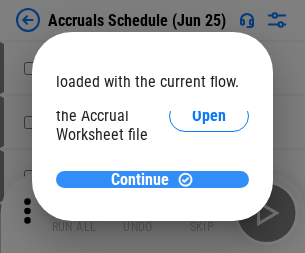 click on "Continue" at bounding box center (140, 180) 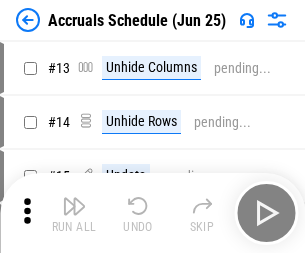 click at bounding box center [74, 206] 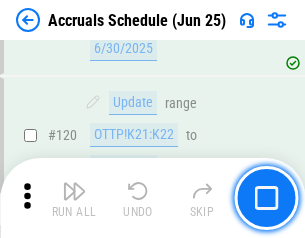 scroll, scrollTop: 2736, scrollLeft: 0, axis: vertical 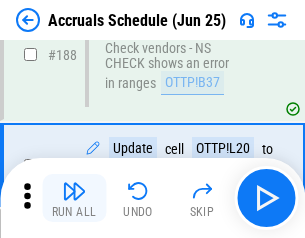 click at bounding box center (74, 191) 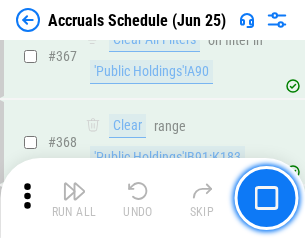 scroll, scrollTop: 6200, scrollLeft: 0, axis: vertical 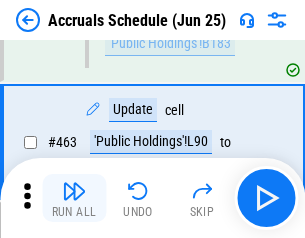 click at bounding box center (74, 191) 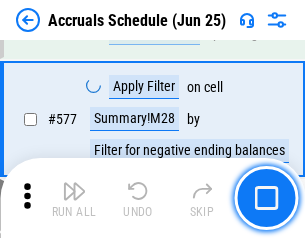 scroll, scrollTop: 8907, scrollLeft: 0, axis: vertical 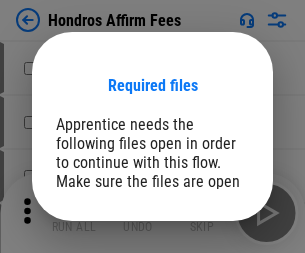 click on "Open" at bounding box center (209, 268) 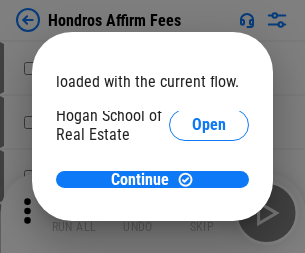 click on "Open" at bounding box center [209, 221] 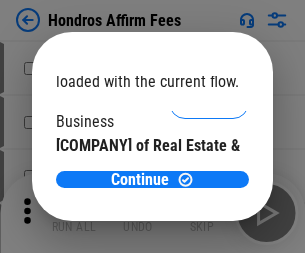 click on "Open" at bounding box center [209, 195] 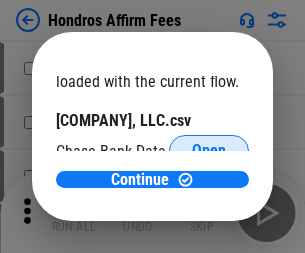 click on "Open" at bounding box center (209, 151) 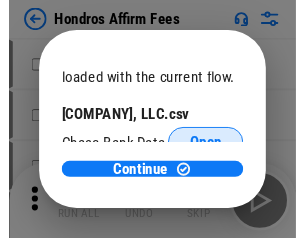 scroll, scrollTop: 314, scrollLeft: 0, axis: vertical 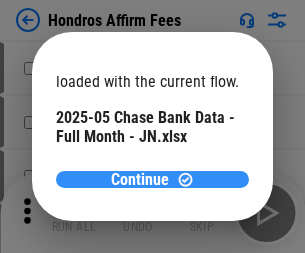 click on "Continue" at bounding box center [140, 180] 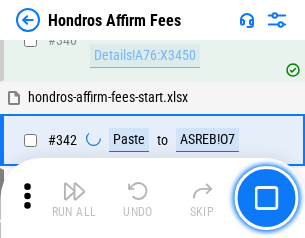 scroll, scrollTop: 4545, scrollLeft: 0, axis: vertical 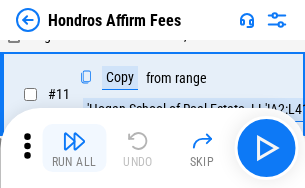 click at bounding box center (74, 141) 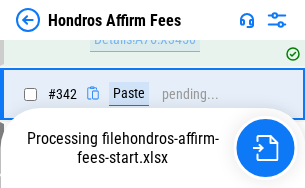 scroll, scrollTop: 4452, scrollLeft: 0, axis: vertical 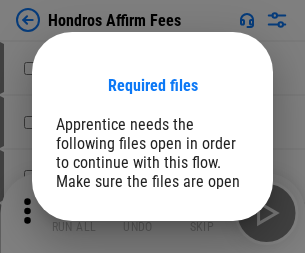 click on "Open" at bounding box center [209, 268] 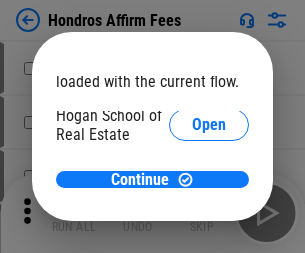click on "Open" at bounding box center (209, 221) 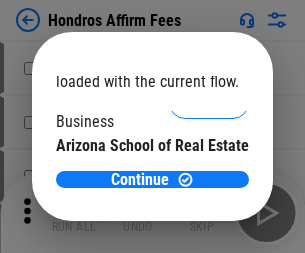 click on "Open" at bounding box center (209, 195) 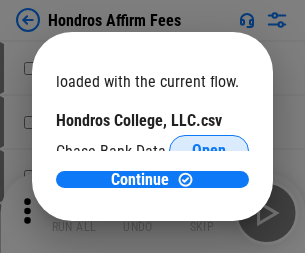 click on "Open" at bounding box center (209, 151) 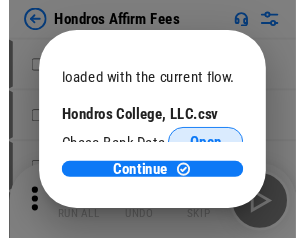 scroll, scrollTop: 314, scrollLeft: 0, axis: vertical 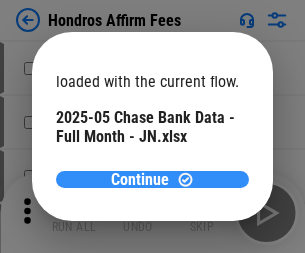 click on "Continue" at bounding box center (140, 180) 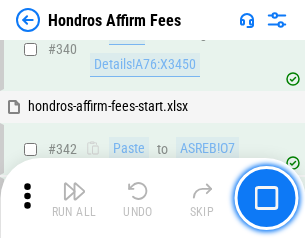 scroll, scrollTop: 4545, scrollLeft: 0, axis: vertical 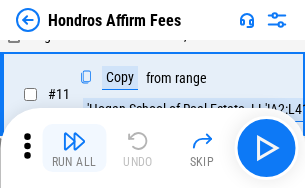 click at bounding box center (74, 141) 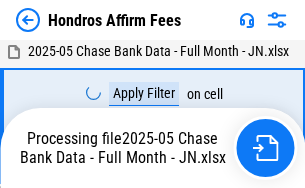 scroll, scrollTop: 4452, scrollLeft: 0, axis: vertical 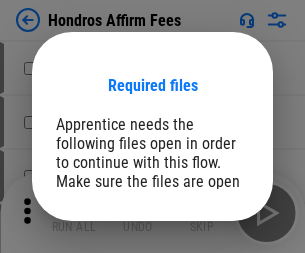 click on "Open" at bounding box center (209, 268) 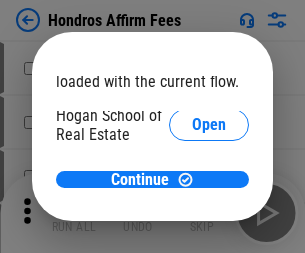 click on "Open" at bounding box center (209, 221) 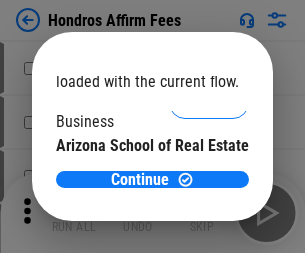 click on "Open" at bounding box center (209, 195) 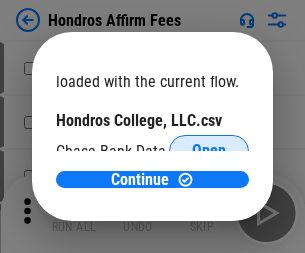 click on "Open" at bounding box center [209, 151] 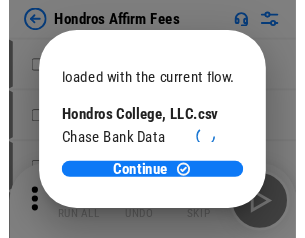 scroll, scrollTop: 314, scrollLeft: 0, axis: vertical 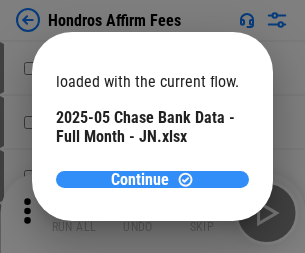 click on "Continue" at bounding box center [140, 180] 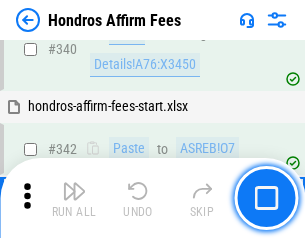 scroll, scrollTop: 4545, scrollLeft: 0, axis: vertical 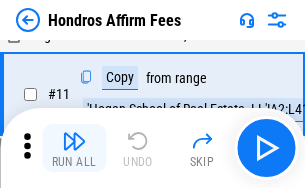 click at bounding box center [74, 141] 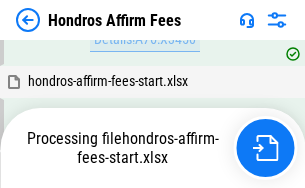 scroll, scrollTop: 4570, scrollLeft: 0, axis: vertical 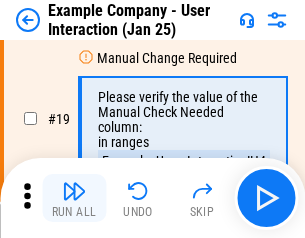 click at bounding box center [74, 191] 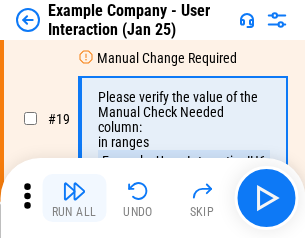 click at bounding box center (74, 191) 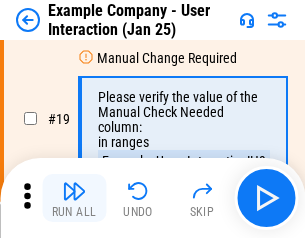 click at bounding box center (74, 191) 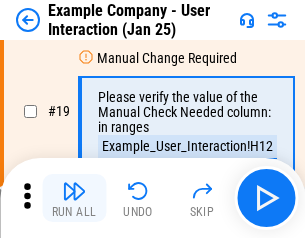 click at bounding box center (74, 191) 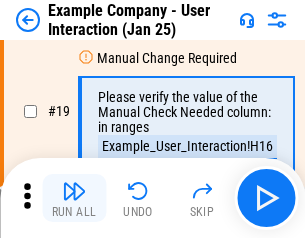 click at bounding box center (74, 191) 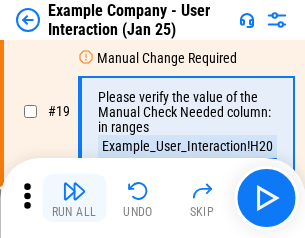 click at bounding box center [74, 191] 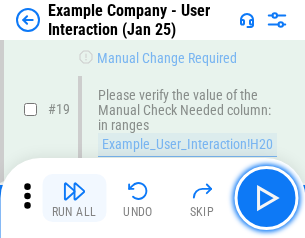 scroll, scrollTop: 537, scrollLeft: 0, axis: vertical 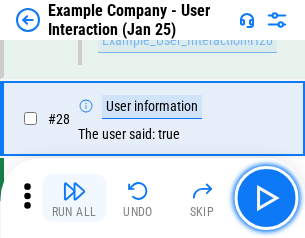 click at bounding box center (74, 191) 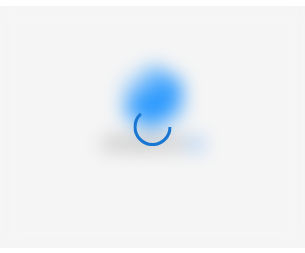 scroll, scrollTop: 0, scrollLeft: 0, axis: both 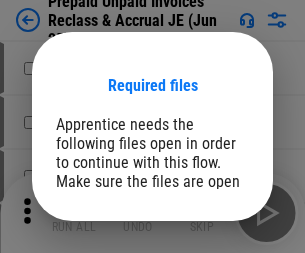 click on "Open" at bounding box center [209, 278] 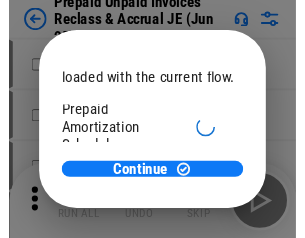 scroll, scrollTop: 119, scrollLeft: 0, axis: vertical 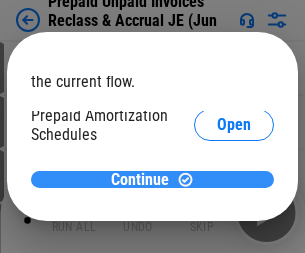 click on "Continue" at bounding box center [140, 180] 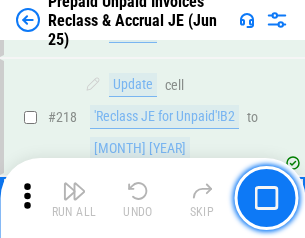 scroll, scrollTop: 2592, scrollLeft: 0, axis: vertical 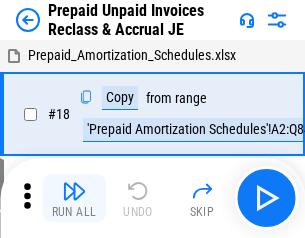 click at bounding box center (74, 191) 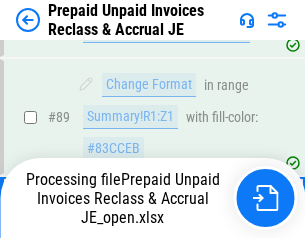 scroll, scrollTop: 1342, scrollLeft: 0, axis: vertical 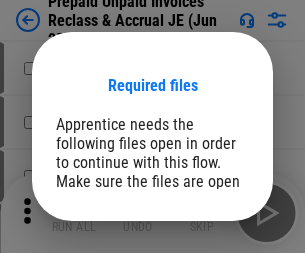 click on "Open" at bounding box center (209, 278) 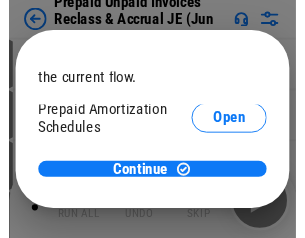 scroll, scrollTop: 119, scrollLeft: 0, axis: vertical 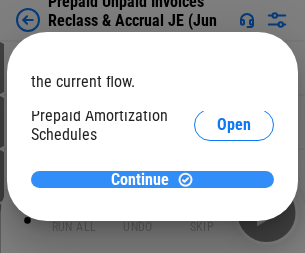 click on "Continue" at bounding box center (140, 180) 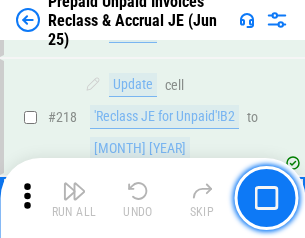 scroll, scrollTop: 2592, scrollLeft: 0, axis: vertical 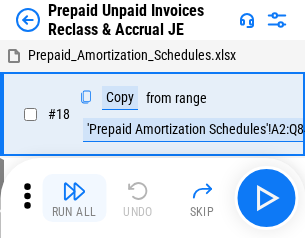 click at bounding box center [74, 191] 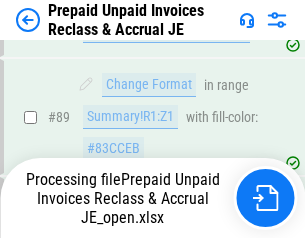 scroll, scrollTop: 1628, scrollLeft: 0, axis: vertical 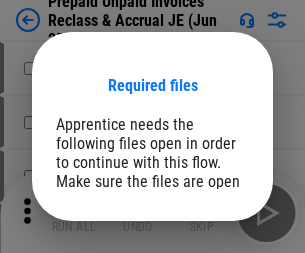 click on "Open" at bounding box center (209, 278) 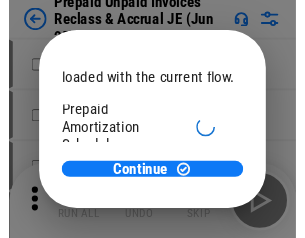 scroll, scrollTop: 119, scrollLeft: 0, axis: vertical 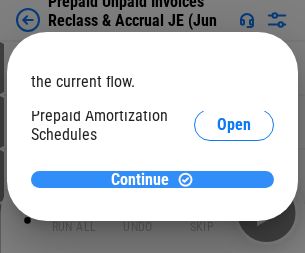 click on "Continue" at bounding box center (140, 180) 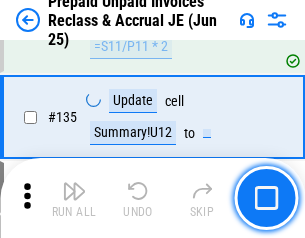 scroll, scrollTop: 2592, scrollLeft: 0, axis: vertical 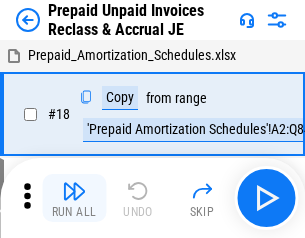 click at bounding box center (74, 191) 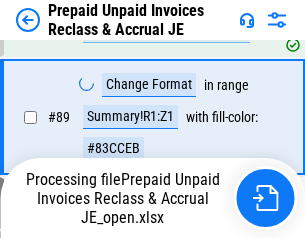 scroll, scrollTop: 1342, scrollLeft: 0, axis: vertical 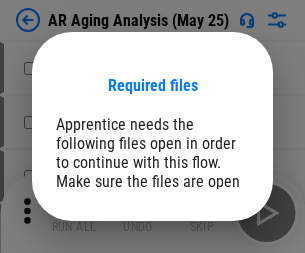 click on "Open" at bounding box center [209, 265] 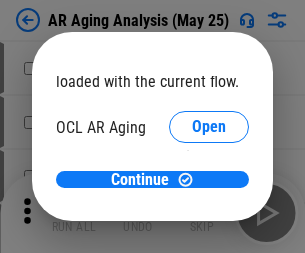 click on "Open" at bounding box center (209, 210) 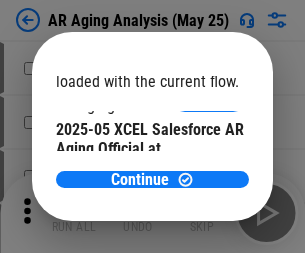 click on "Open" at bounding box center [209, 198] 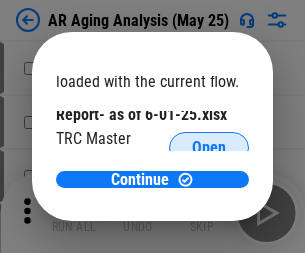 click on "Open" at bounding box center (209, 148) 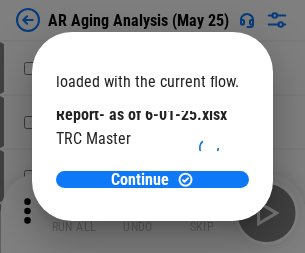 scroll, scrollTop: 352, scrollLeft: 0, axis: vertical 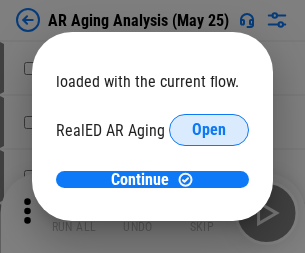 click on "Open" at bounding box center [209, 130] 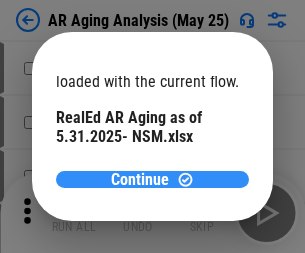 click on "Continue" at bounding box center (140, 180) 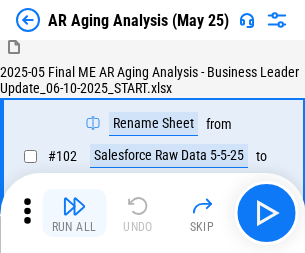 click at bounding box center [74, 206] 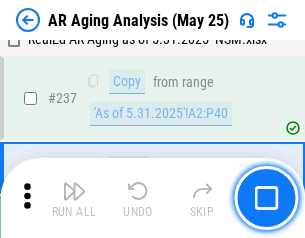 scroll, scrollTop: 3100, scrollLeft: 0, axis: vertical 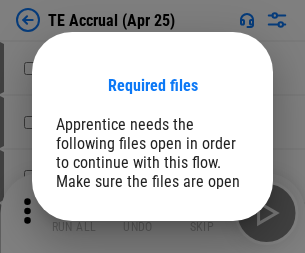 click on "Open" at bounding box center (209, 287) 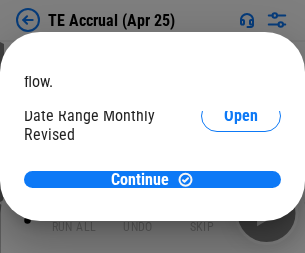 scroll, scrollTop: 119, scrollLeft: 0, axis: vertical 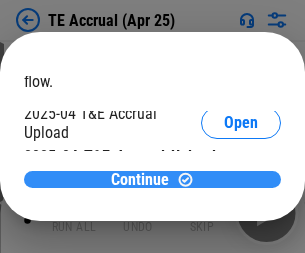 click on "Continue" at bounding box center [140, 180] 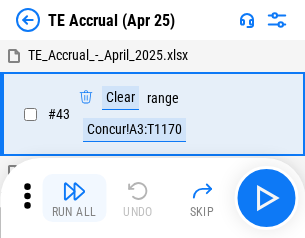 click at bounding box center [74, 191] 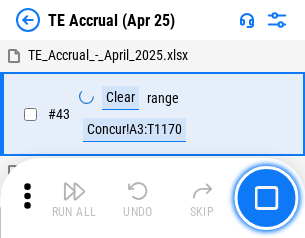 scroll, scrollTop: 115, scrollLeft: 0, axis: vertical 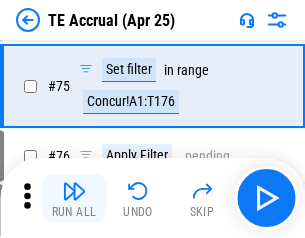 click at bounding box center [74, 191] 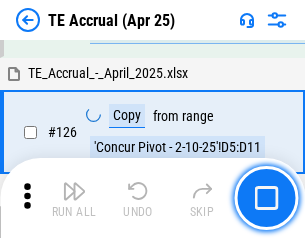 scroll, scrollTop: 3928, scrollLeft: 0, axis: vertical 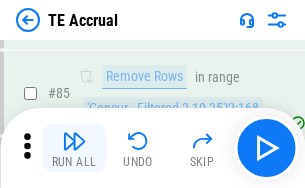 click at bounding box center [74, 141] 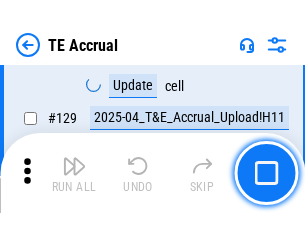 scroll, scrollTop: 4178, scrollLeft: 0, axis: vertical 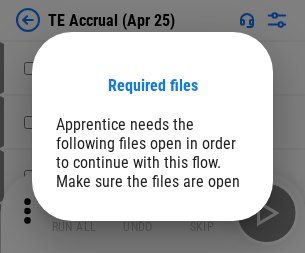 click on "Open" at bounding box center (209, 287) 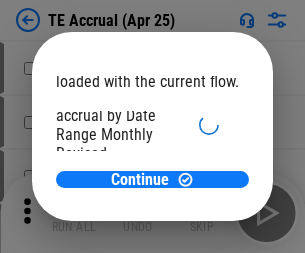 scroll, scrollTop: 119, scrollLeft: 0, axis: vertical 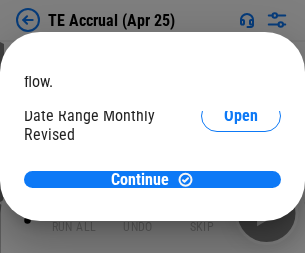 click on "Open" at bounding box center (241, 192) 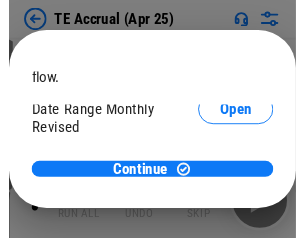 scroll, scrollTop: 93, scrollLeft: 0, axis: vertical 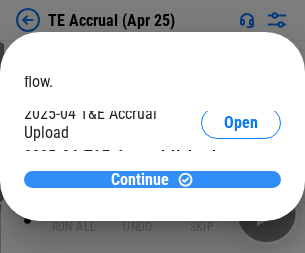 click on "Continue" at bounding box center [140, 180] 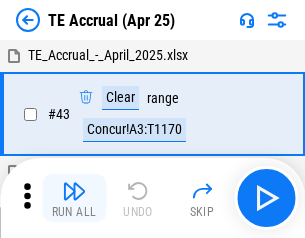 click at bounding box center (74, 191) 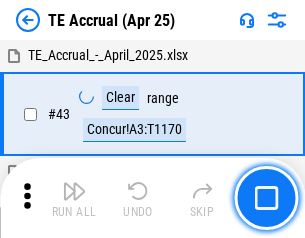 scroll, scrollTop: 115, scrollLeft: 0, axis: vertical 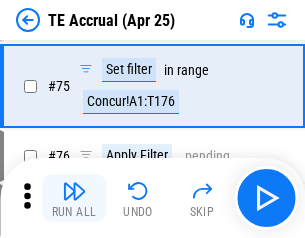 click at bounding box center (74, 191) 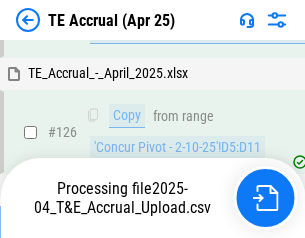 scroll, scrollTop: 3928, scrollLeft: 0, axis: vertical 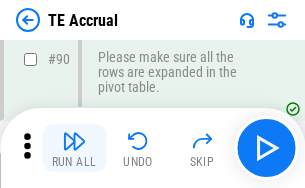 click at bounding box center [74, 141] 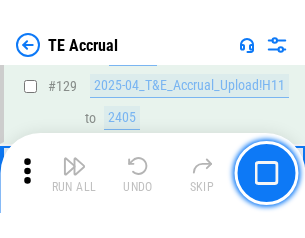 scroll, scrollTop: 4178, scrollLeft: 0, axis: vertical 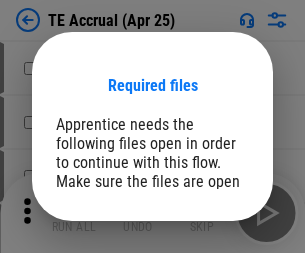 click on "Open" at bounding box center [209, 287] 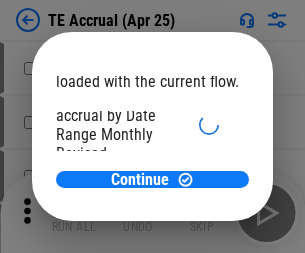 scroll, scrollTop: 119, scrollLeft: 0, axis: vertical 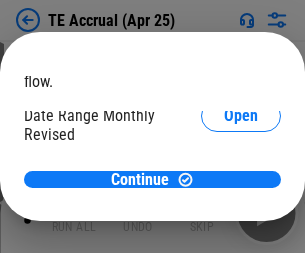 click on "Open" at bounding box center (241, 192) 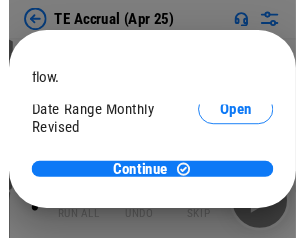 scroll, scrollTop: 93, scrollLeft: 0, axis: vertical 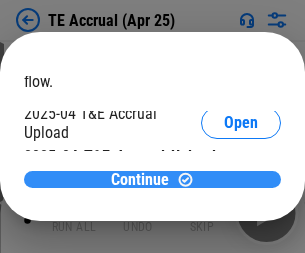 click on "Continue" at bounding box center [140, 180] 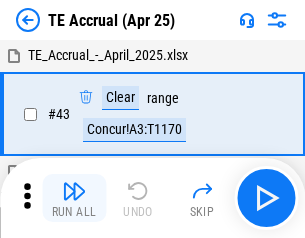 click at bounding box center [74, 191] 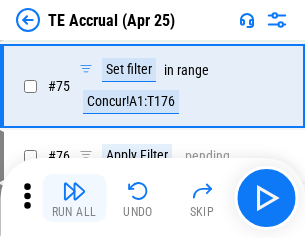 click at bounding box center (74, 191) 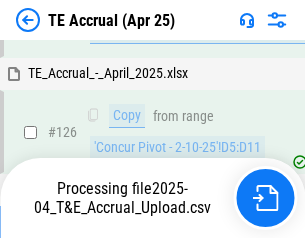 scroll, scrollTop: 3928, scrollLeft: 0, axis: vertical 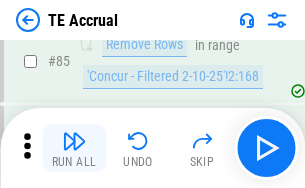 click at bounding box center (74, 141) 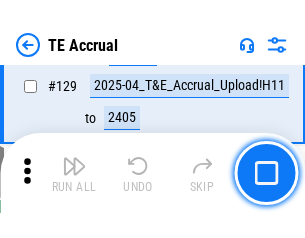 scroll, scrollTop: 4178, scrollLeft: 0, axis: vertical 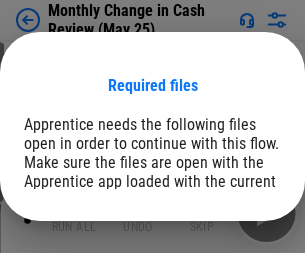 click on "Open" at bounding box center [241, 246] 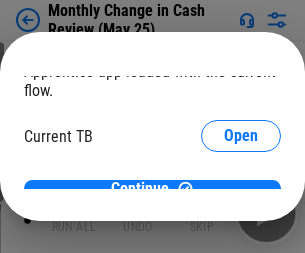 click on "Open" at bounding box center [241, 197] 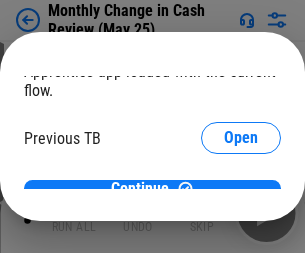 scroll, scrollTop: 65, scrollLeft: 0, axis: vertical 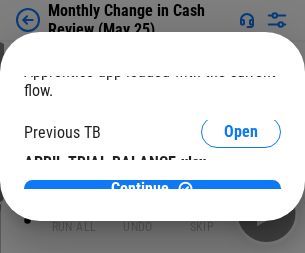 click on "Open" at bounding box center [326, 193] 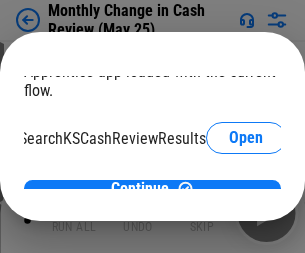 scroll, scrollTop: 126, scrollLeft: 80, axis: both 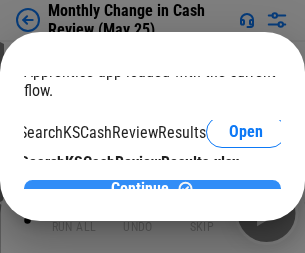 click on "Continue" at bounding box center [140, 189] 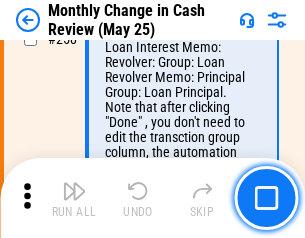 scroll, scrollTop: 5369, scrollLeft: 0, axis: vertical 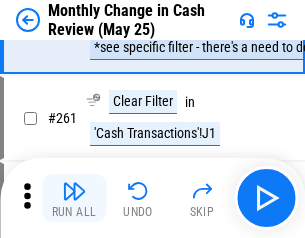click at bounding box center (74, 191) 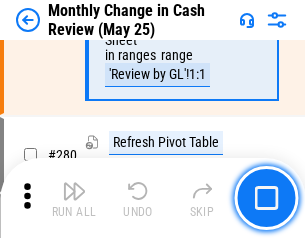 scroll, scrollTop: 6051, scrollLeft: 0, axis: vertical 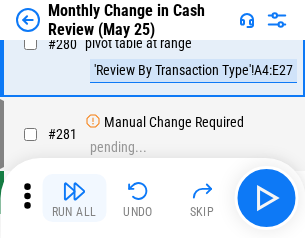 click at bounding box center (74, 191) 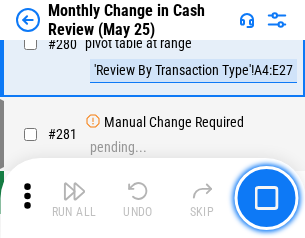 scroll, scrollTop: 6194, scrollLeft: 0, axis: vertical 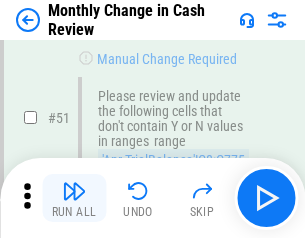 click at bounding box center (74, 191) 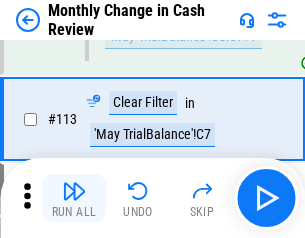 click at bounding box center [74, 191] 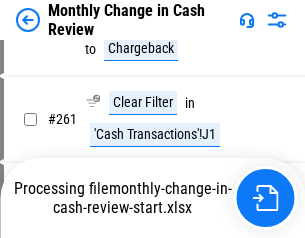 scroll, scrollTop: 3975, scrollLeft: 0, axis: vertical 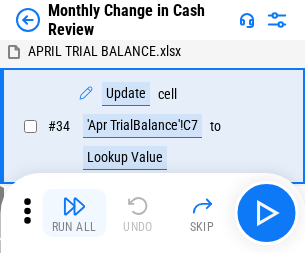 click at bounding box center [74, 206] 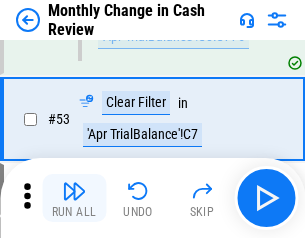 click at bounding box center (74, 191) 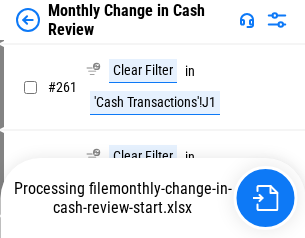 scroll, scrollTop: 3975, scrollLeft: 0, axis: vertical 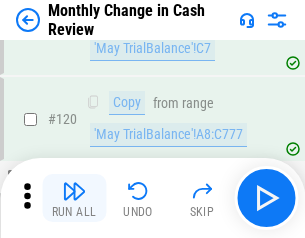 click at bounding box center (74, 191) 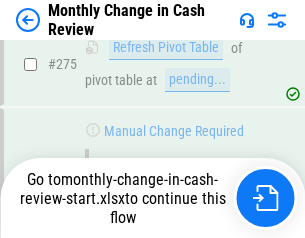 scroll, scrollTop: 6028, scrollLeft: 0, axis: vertical 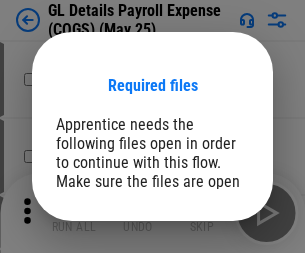 click on "Open" at bounding box center (209, 306) 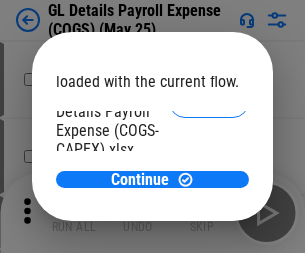 click on "Open" at bounding box center (209, 274) 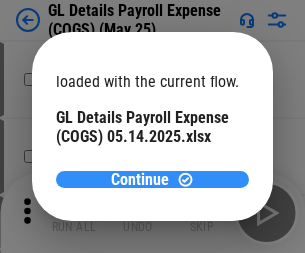 click on "Continue" at bounding box center (140, 180) 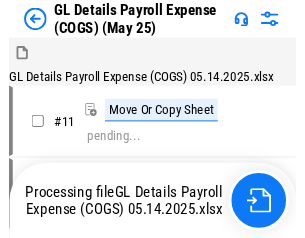 scroll, scrollTop: 15, scrollLeft: 0, axis: vertical 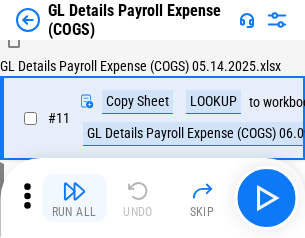 click at bounding box center [74, 191] 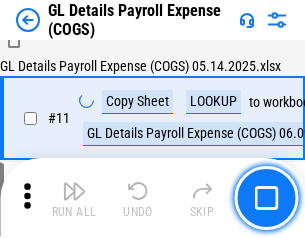 scroll, scrollTop: 101, scrollLeft: 0, axis: vertical 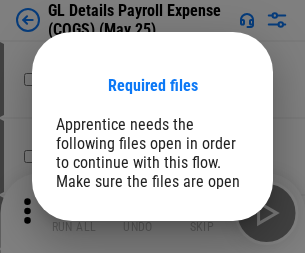 click on "Open" at bounding box center [209, 306] 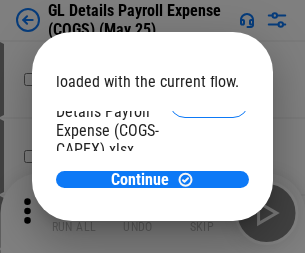 click on "Open" at bounding box center [209, 274] 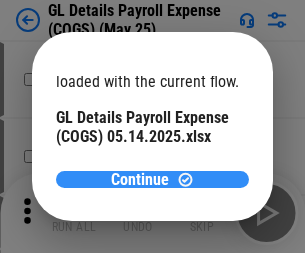 click on "Continue" at bounding box center [140, 180] 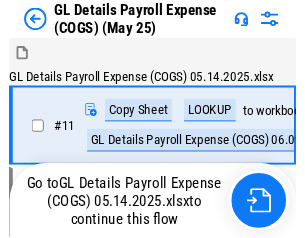 scroll, scrollTop: 15, scrollLeft: 0, axis: vertical 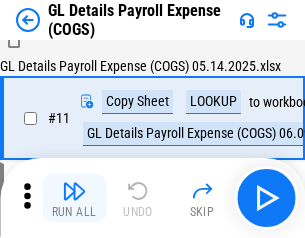 click at bounding box center (74, 191) 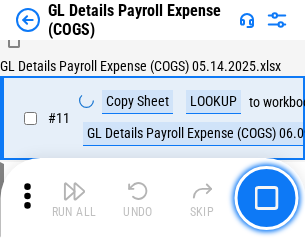 scroll, scrollTop: 101, scrollLeft: 0, axis: vertical 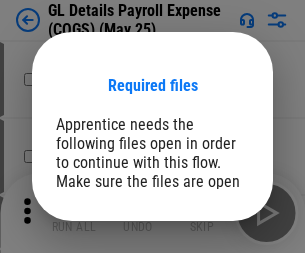 click on "Open" at bounding box center (209, 306) 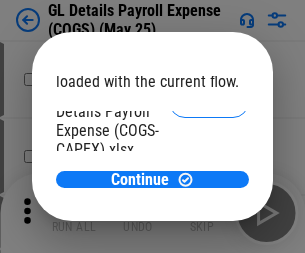 click on "Open" at bounding box center [209, 274] 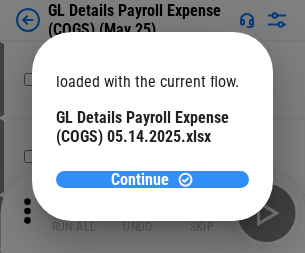 click on "Continue" at bounding box center [140, 180] 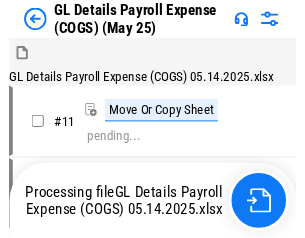 scroll, scrollTop: 15, scrollLeft: 0, axis: vertical 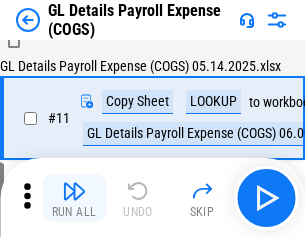 click at bounding box center [74, 191] 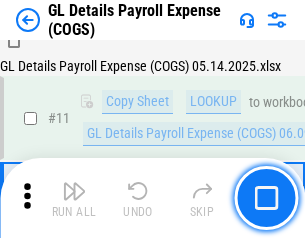 scroll, scrollTop: 101, scrollLeft: 0, axis: vertical 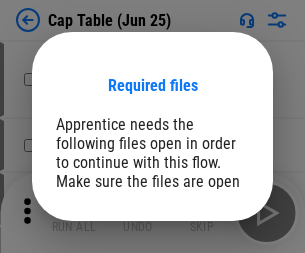 click on "Open" at bounding box center [209, 268] 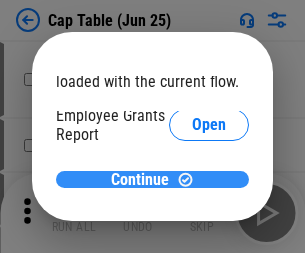 click on "Continue" at bounding box center [140, 180] 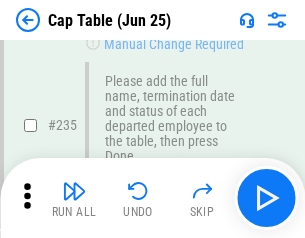 scroll, scrollTop: 8402, scrollLeft: 0, axis: vertical 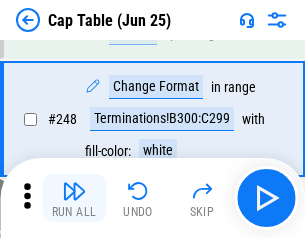 click at bounding box center [74, 191] 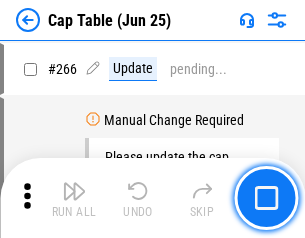 scroll, scrollTop: 9428, scrollLeft: 0, axis: vertical 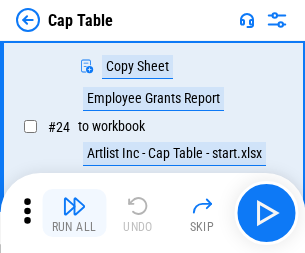click at bounding box center (74, 206) 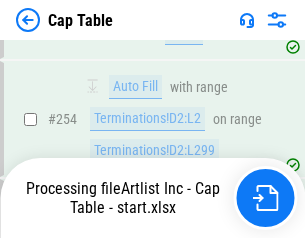 scroll, scrollTop: 8928, scrollLeft: 0, axis: vertical 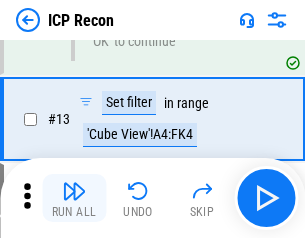 click at bounding box center (74, 191) 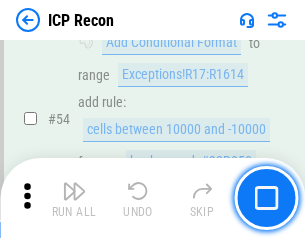 scroll, scrollTop: 1743, scrollLeft: 0, axis: vertical 